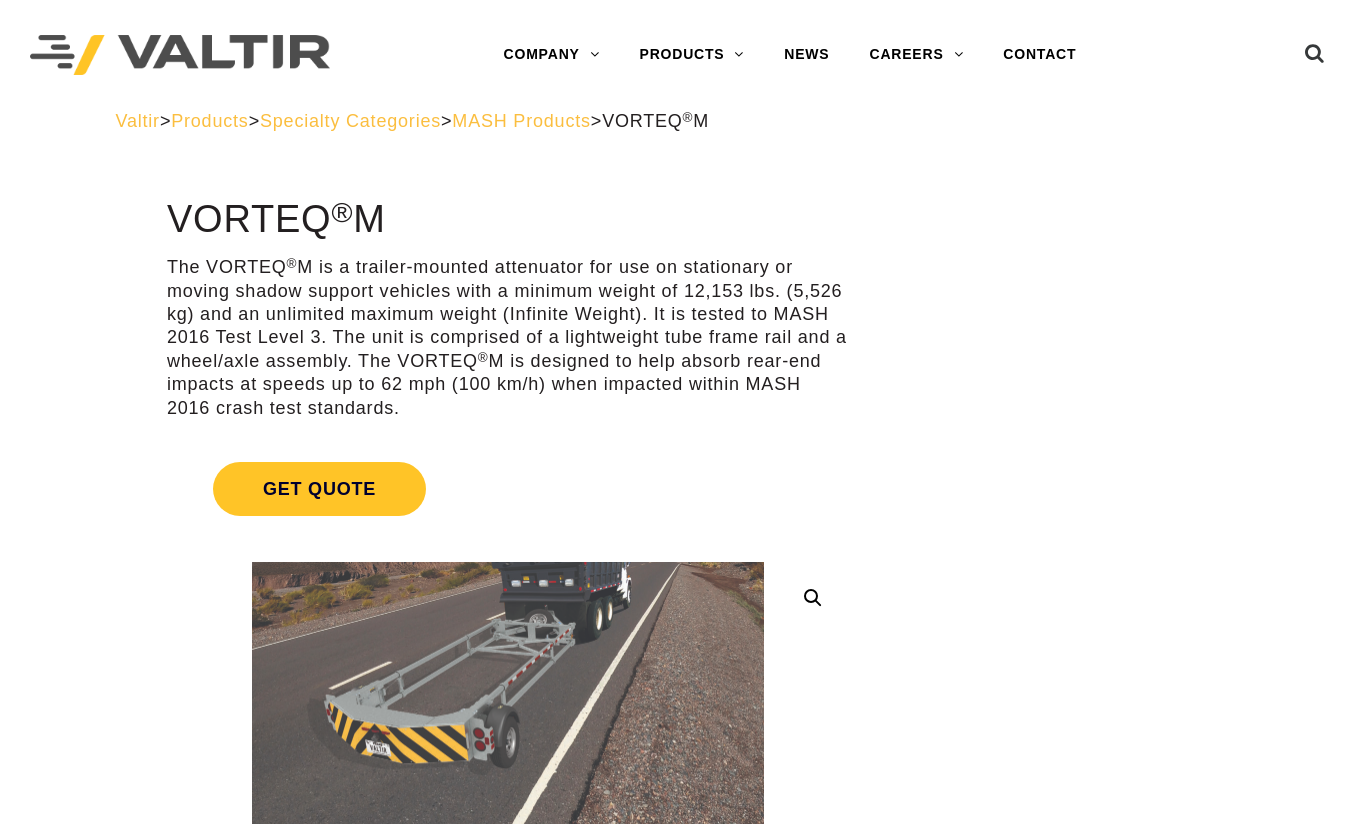 scroll, scrollTop: 0, scrollLeft: 0, axis: both 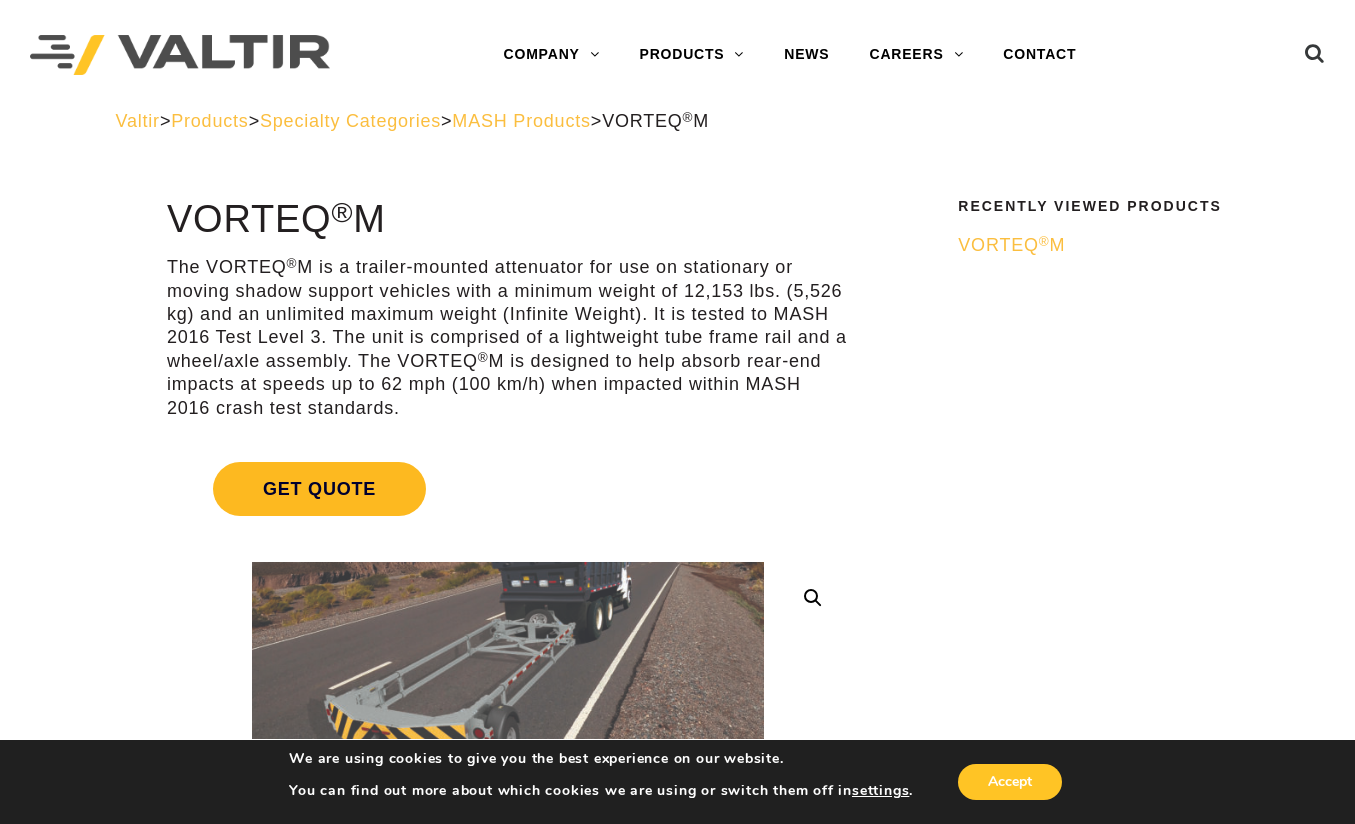 click on "Get Quote" at bounding box center [319, 489] 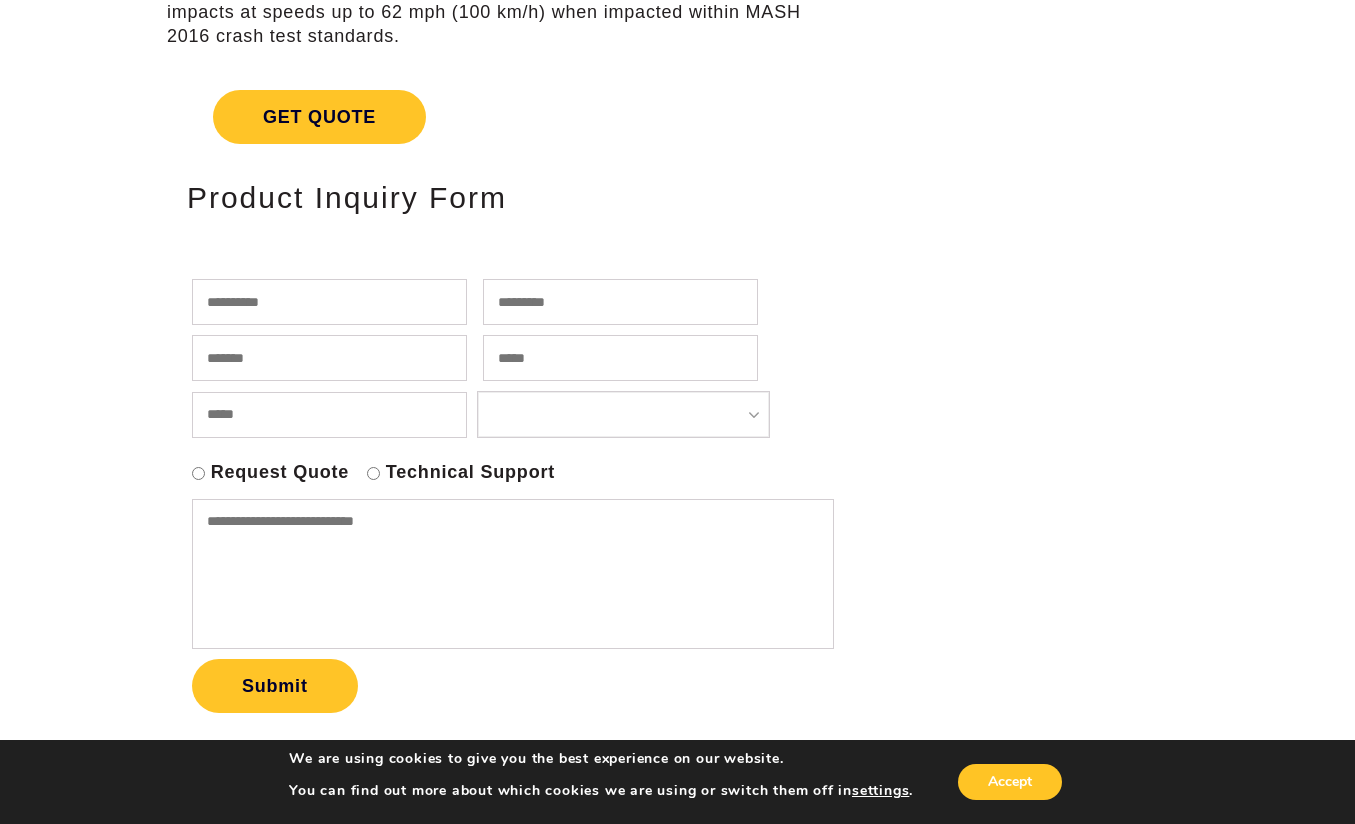 scroll, scrollTop: 400, scrollLeft: 0, axis: vertical 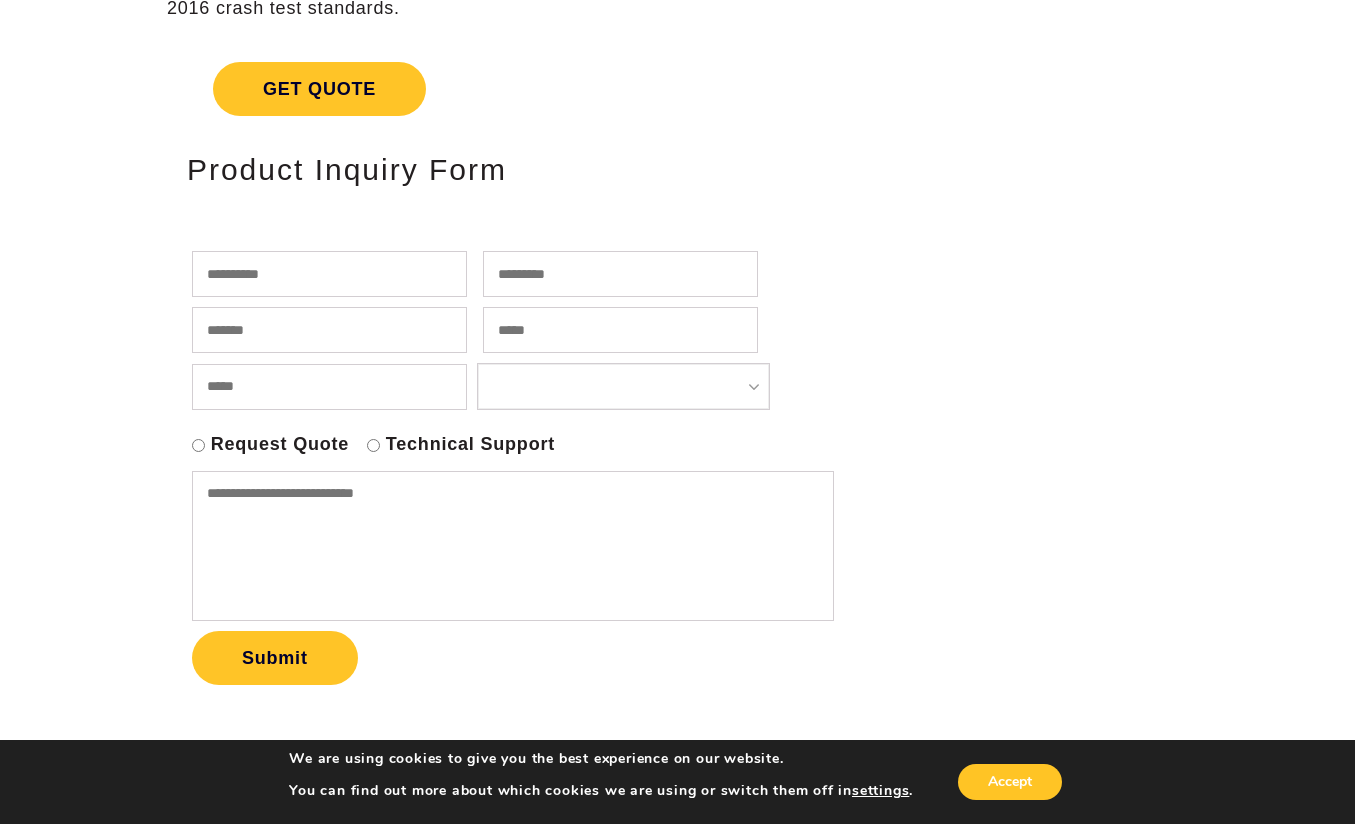 click at bounding box center [329, 274] 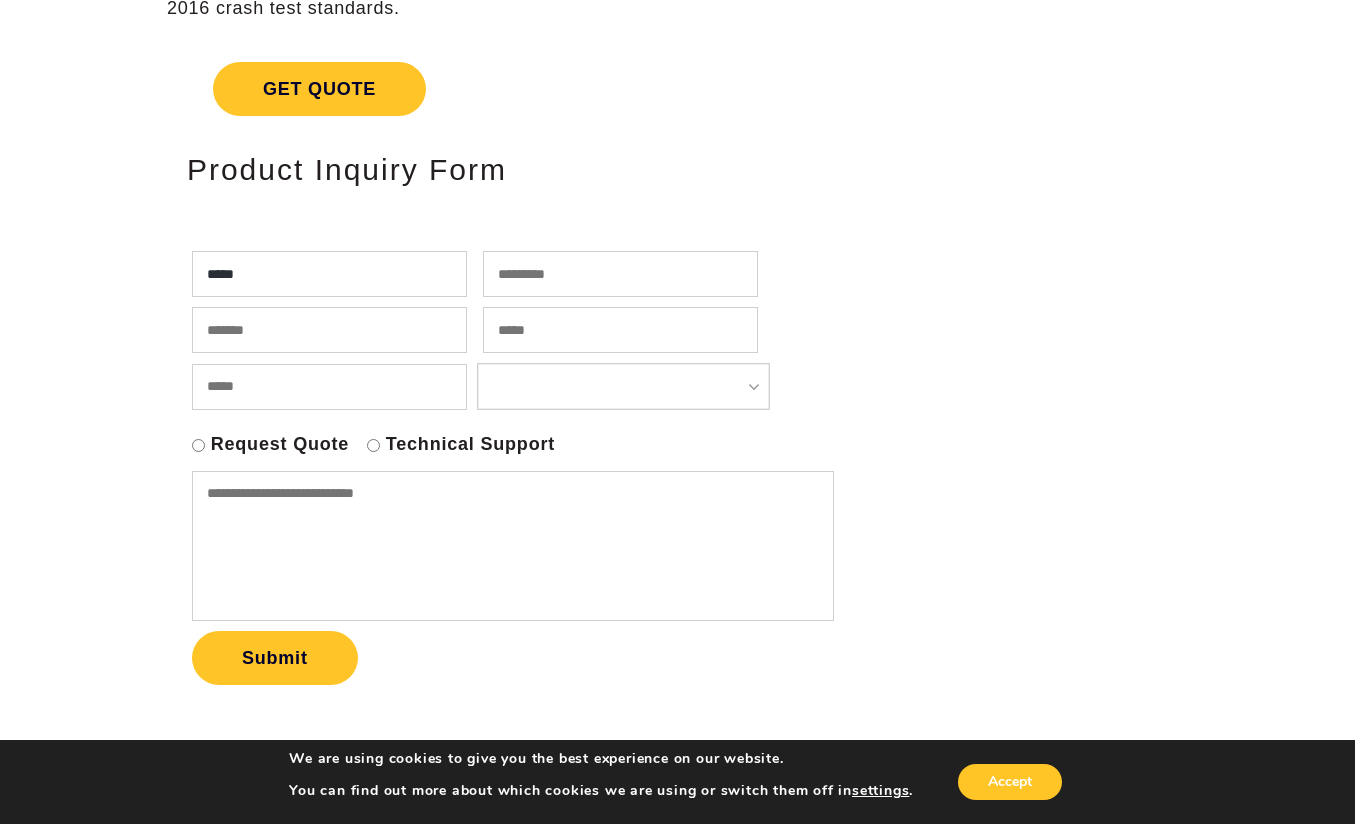 type on "*******" 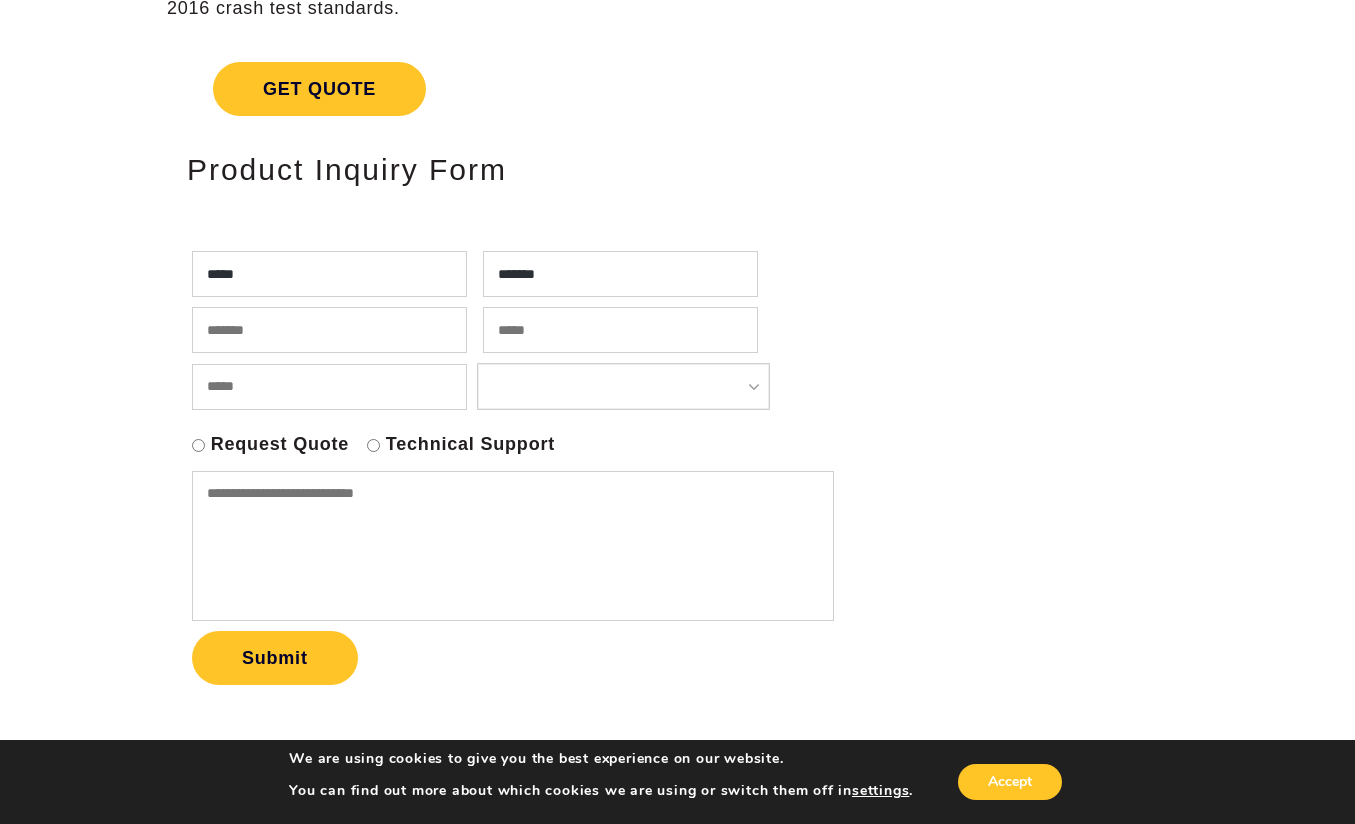 type on "**********" 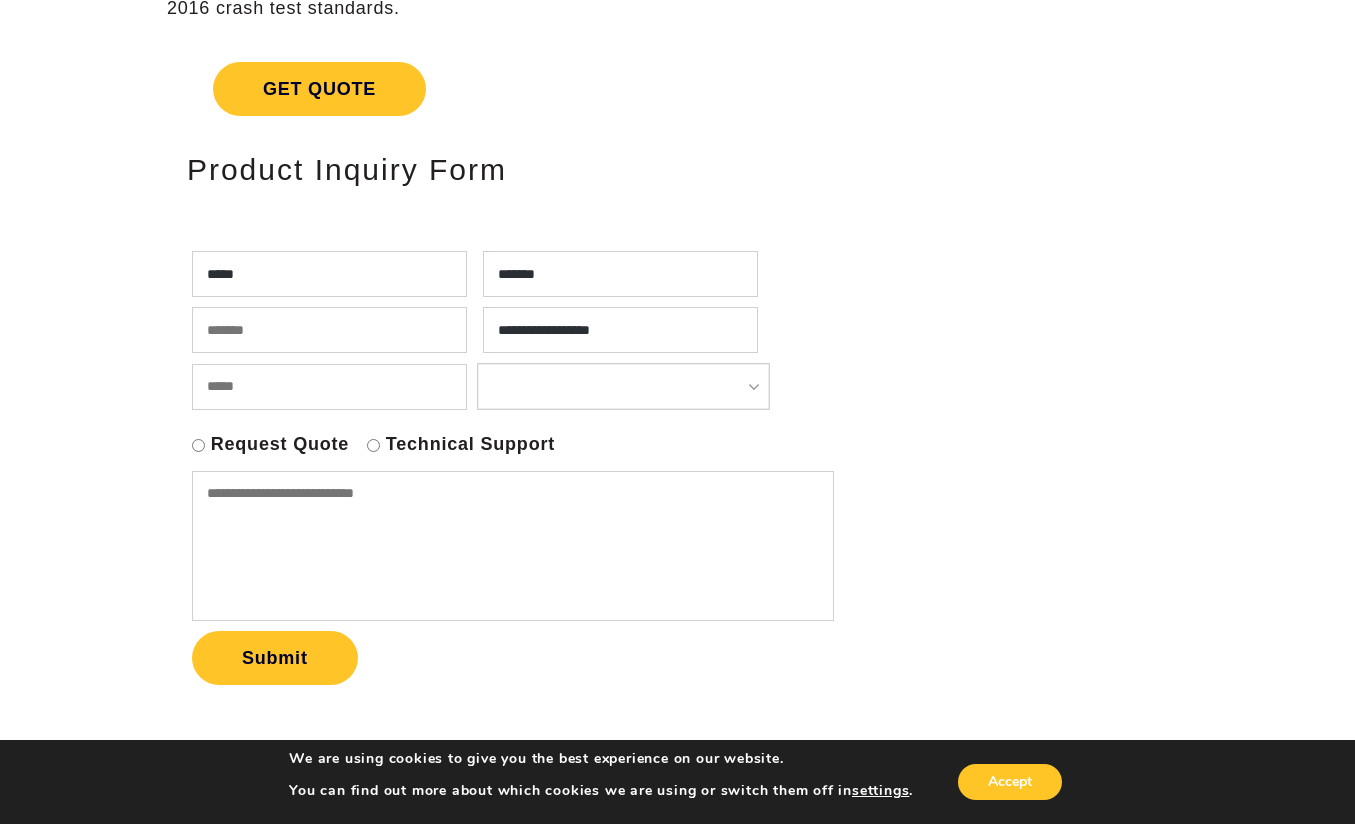 select on "********" 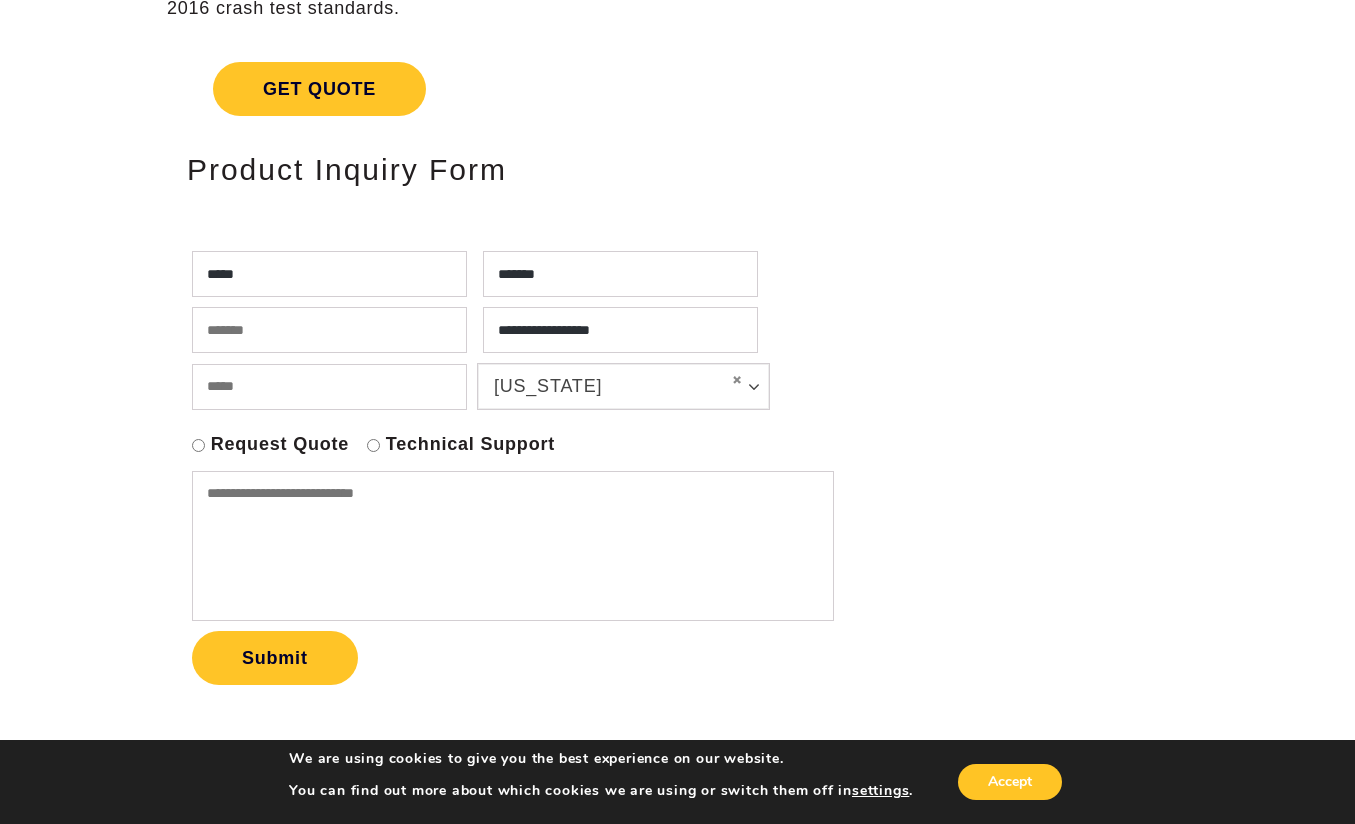 click at bounding box center [329, 330] 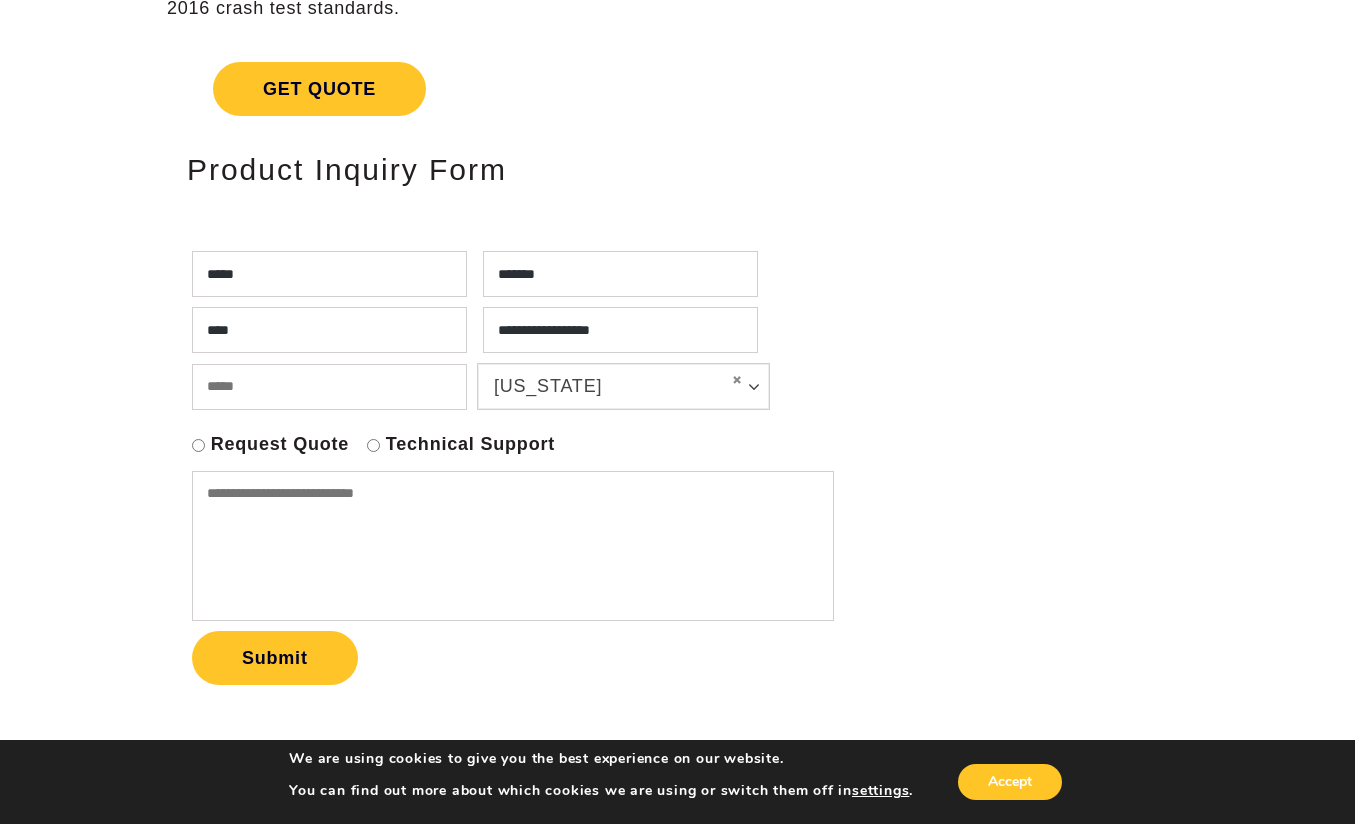 click on "**********" at bounding box center (677, 2062) 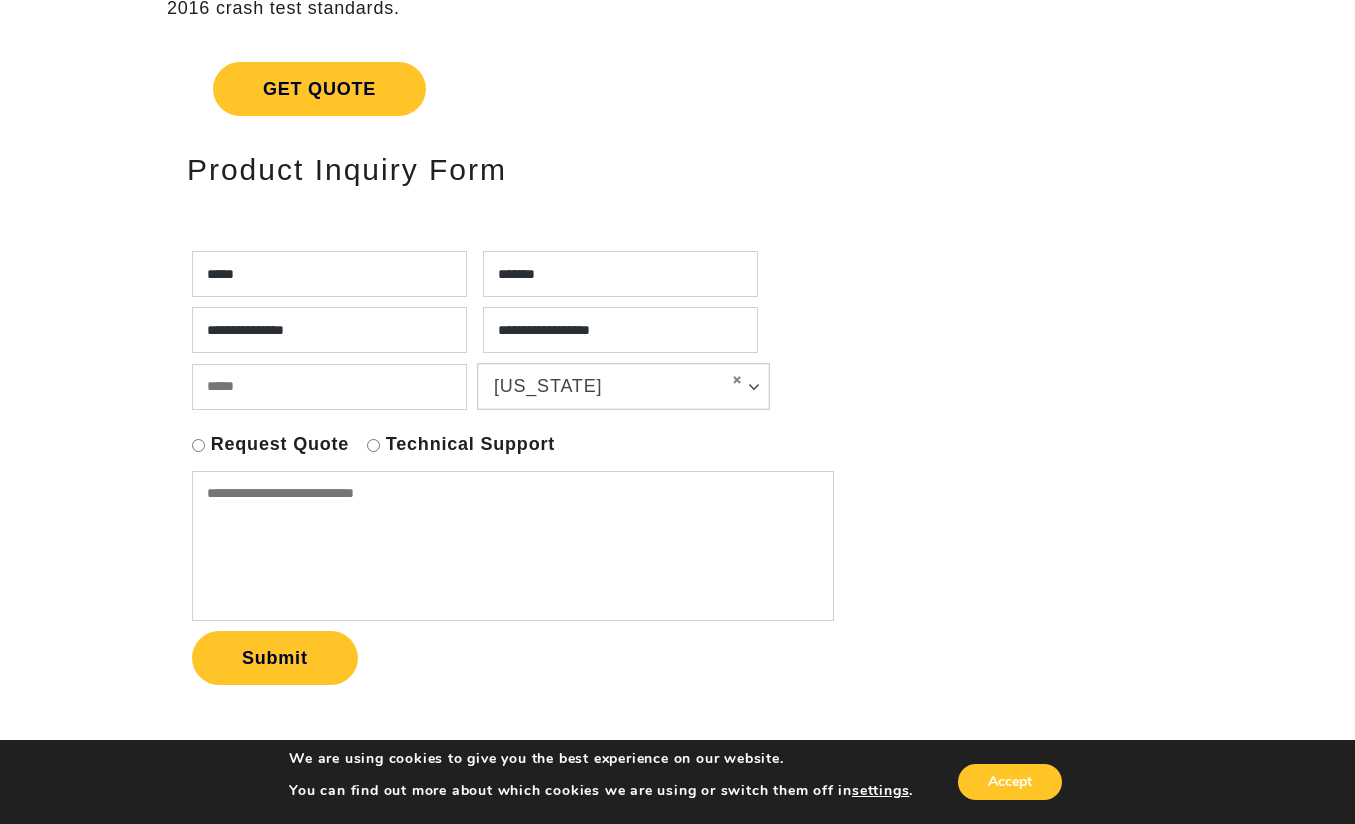 type on "**********" 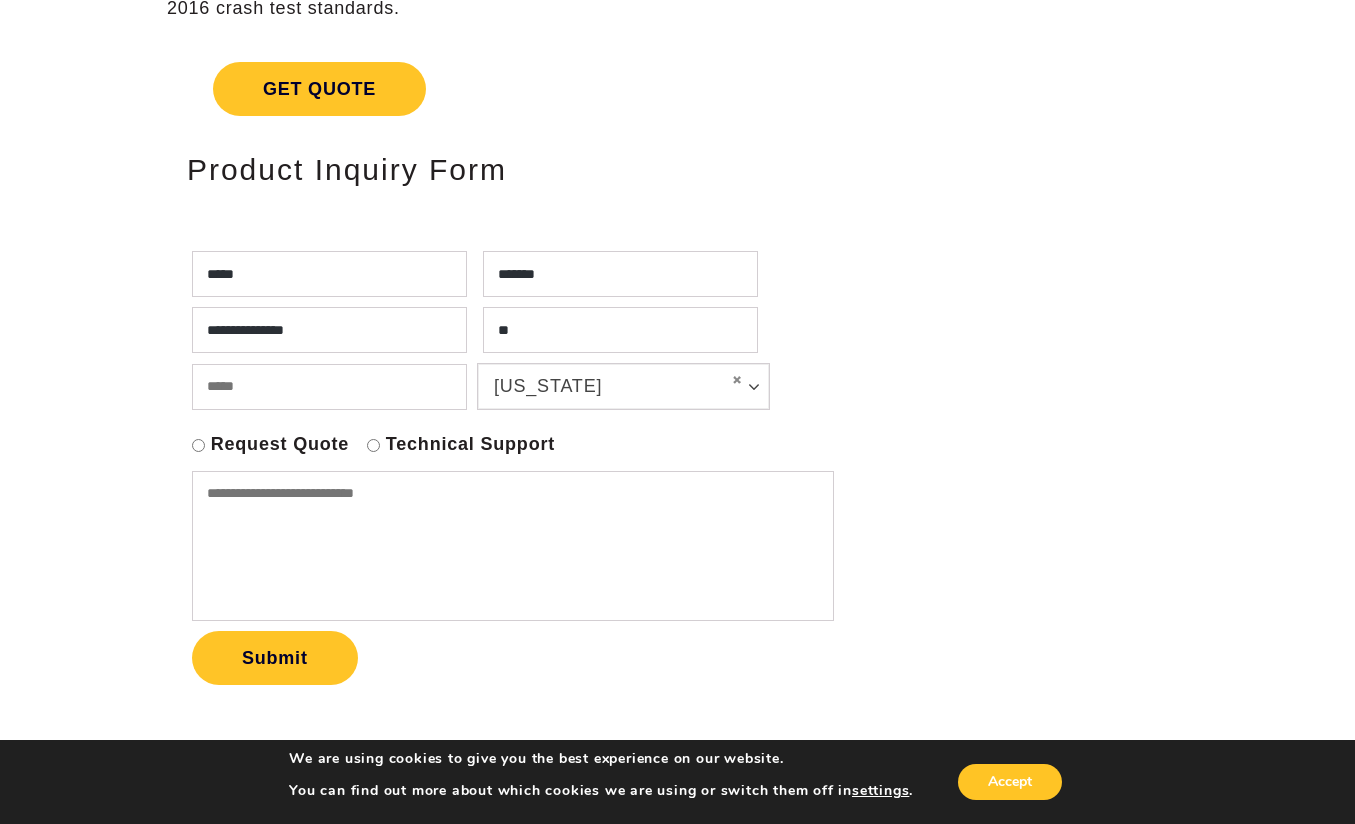 type on "*" 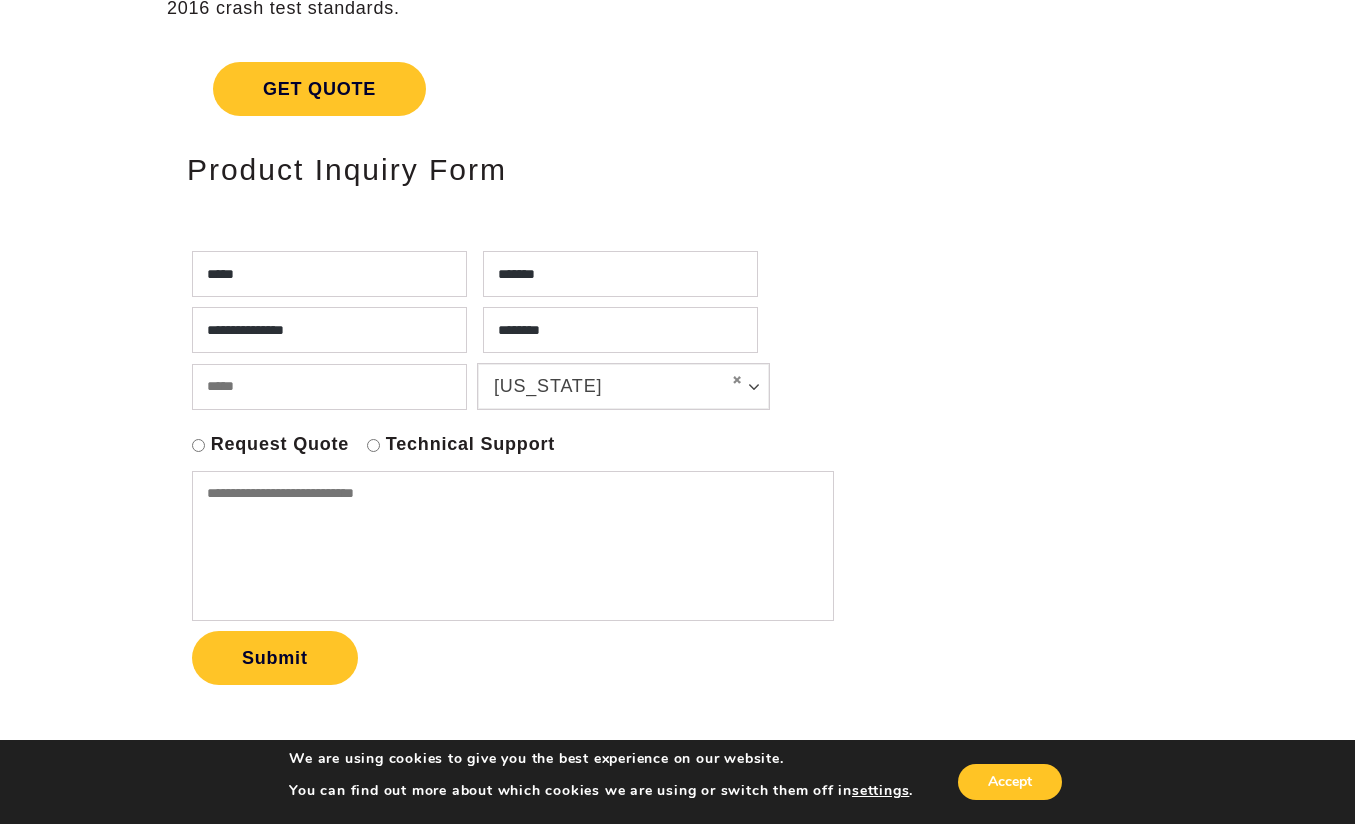 type on "**********" 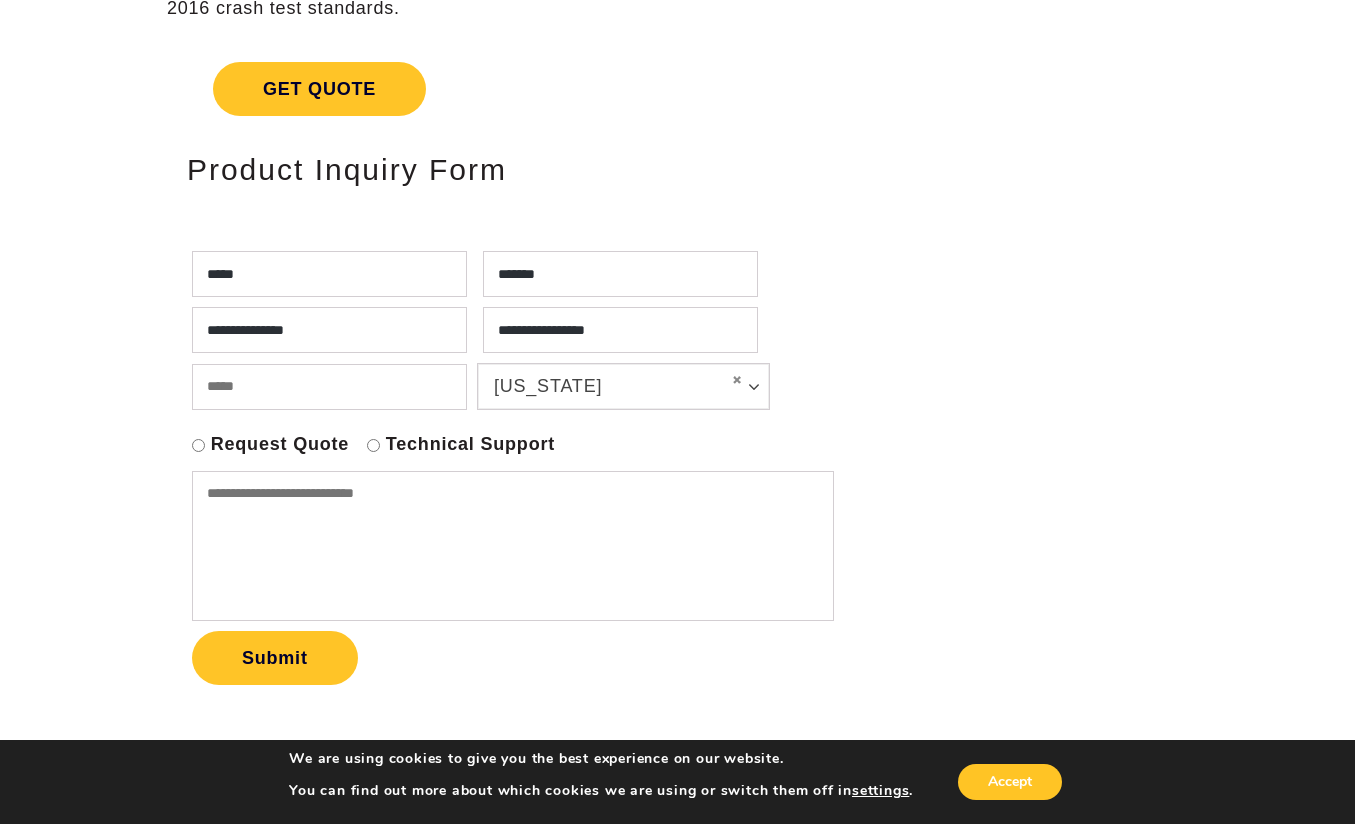 scroll, scrollTop: 339, scrollLeft: 0, axis: vertical 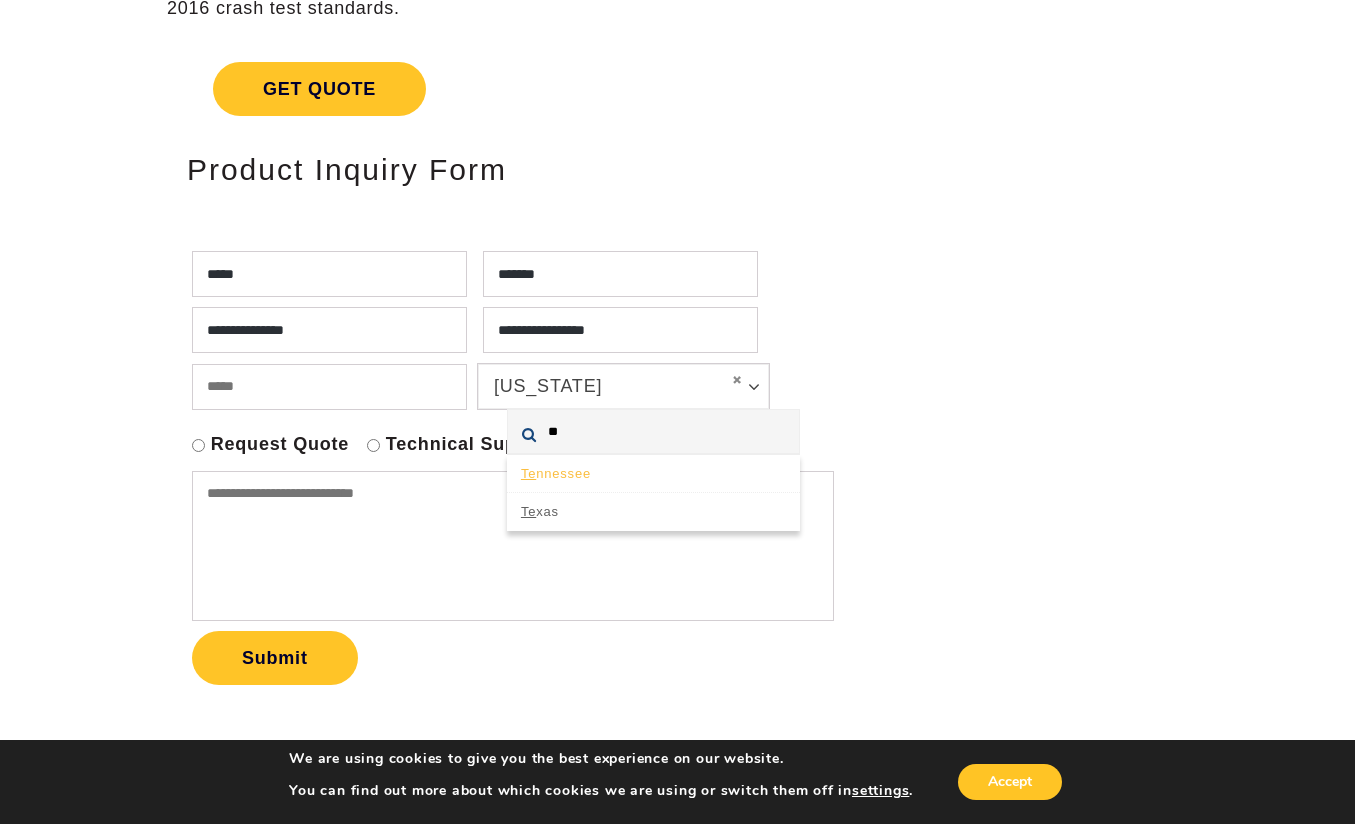 type on "**" 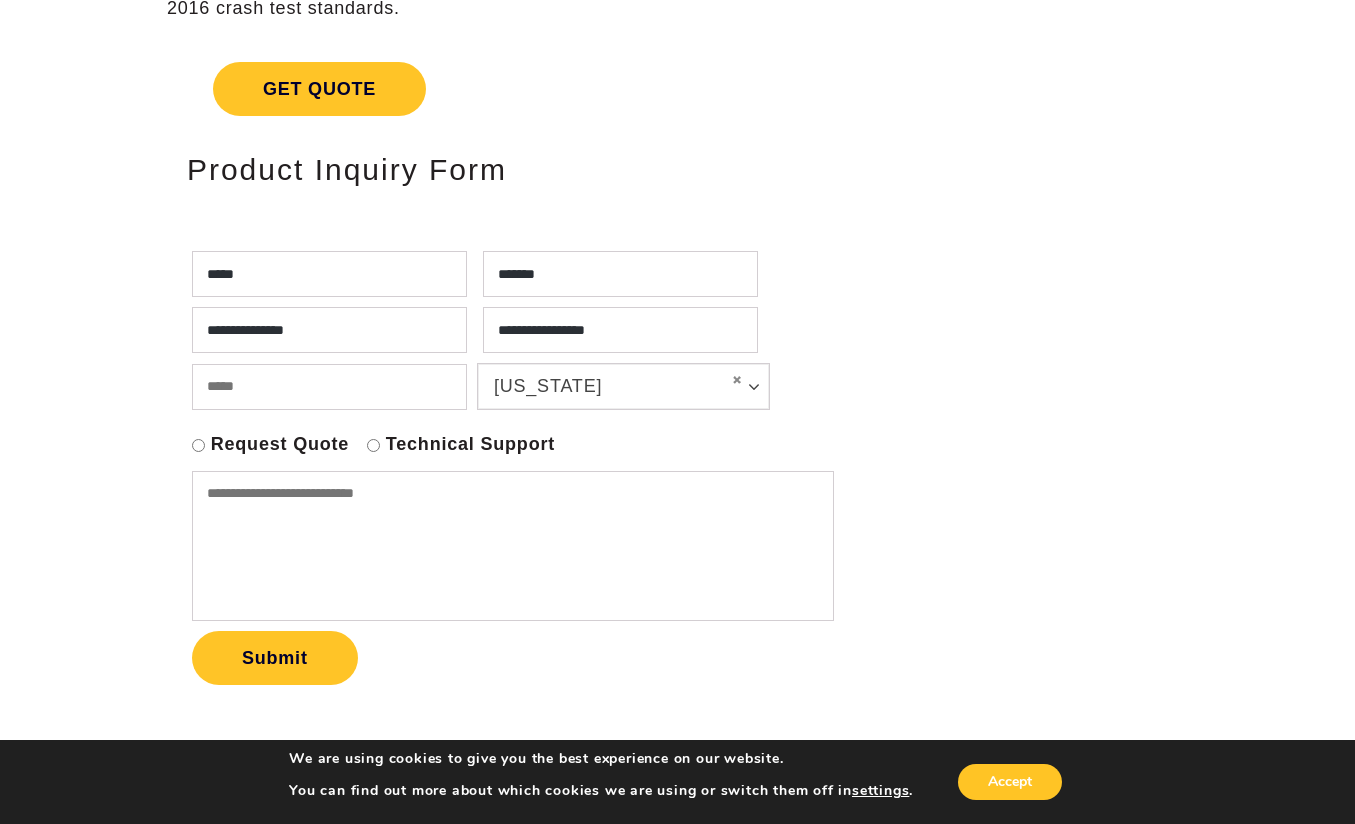 click at bounding box center (513, 546) 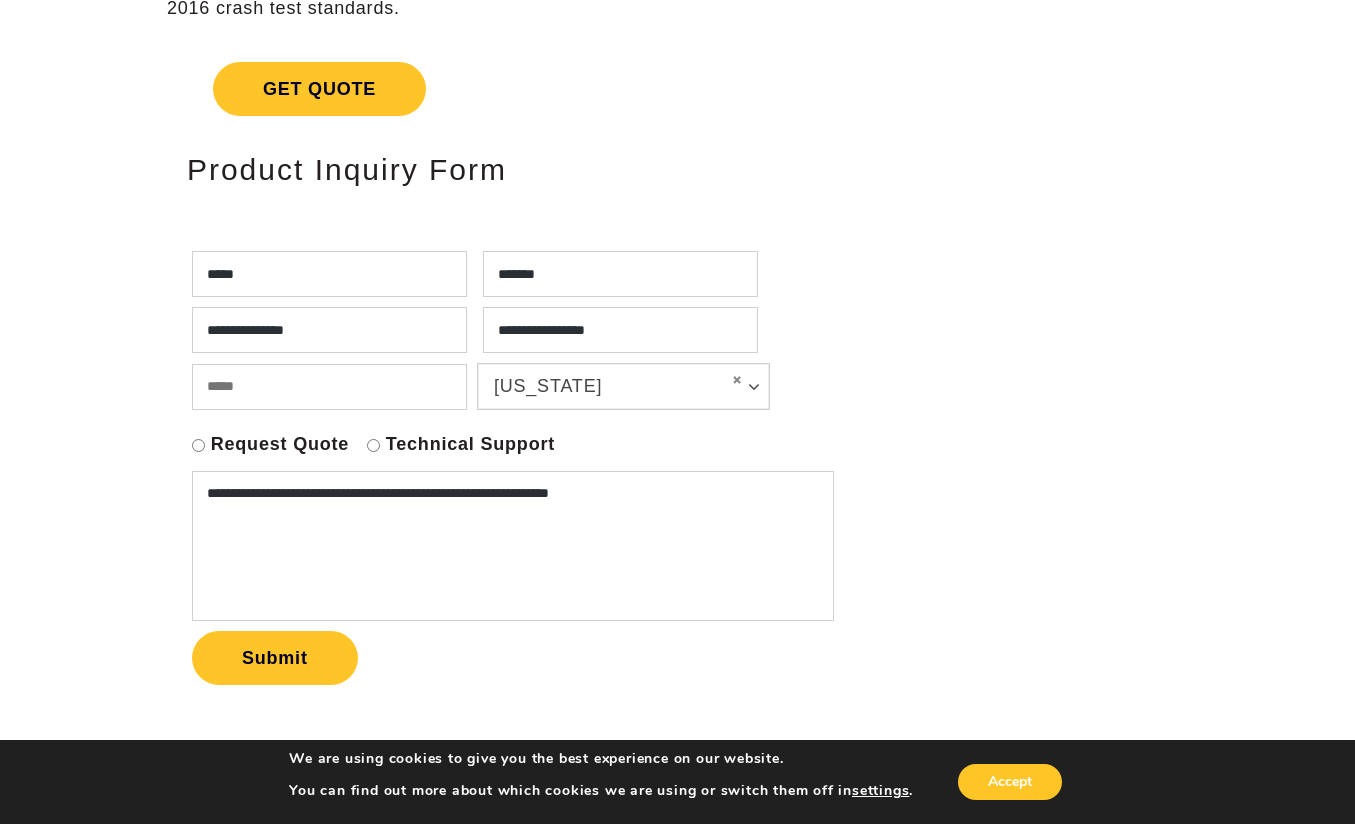 click on "**********" at bounding box center [513, 546] 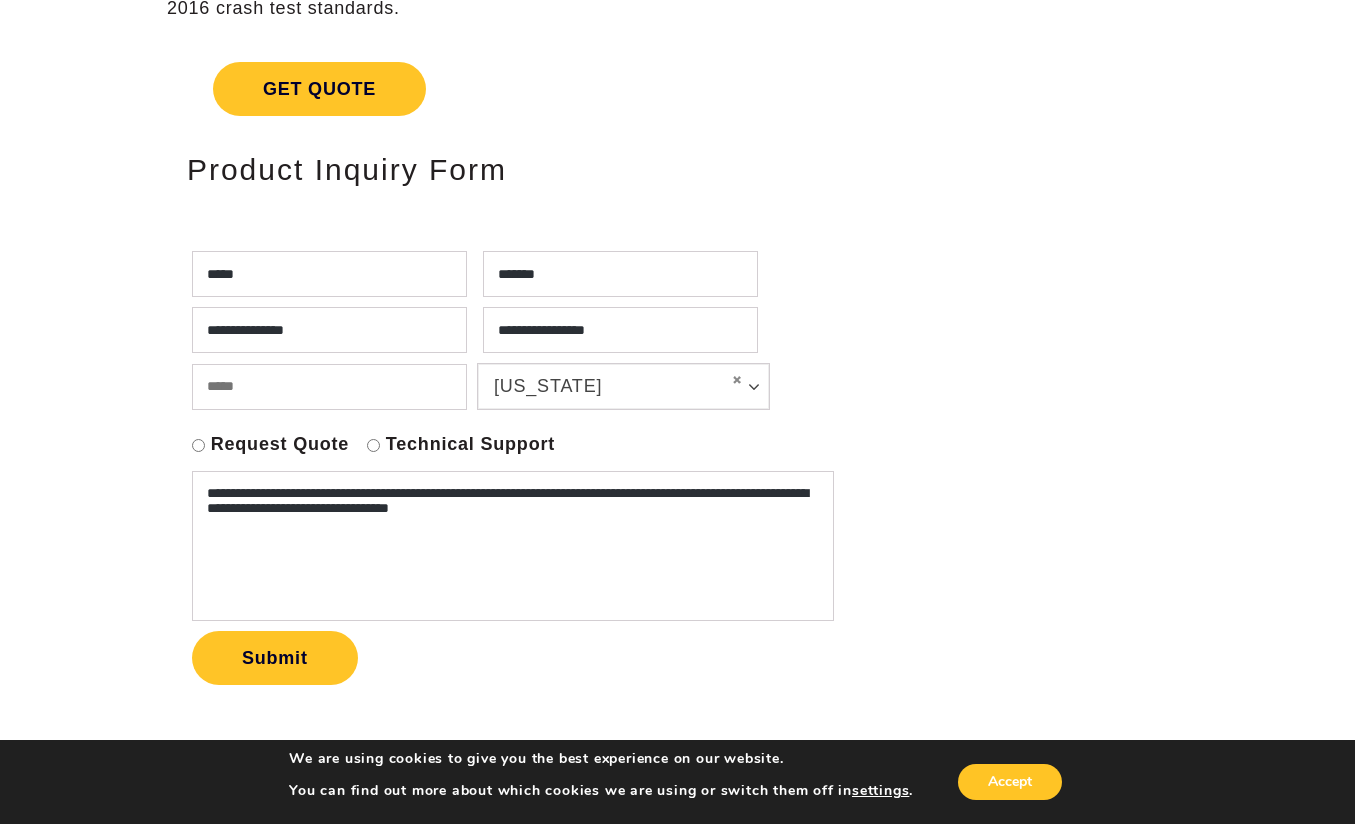 drag, startPoint x: 210, startPoint y: 507, endPoint x: 232, endPoint y: 506, distance: 22.022715 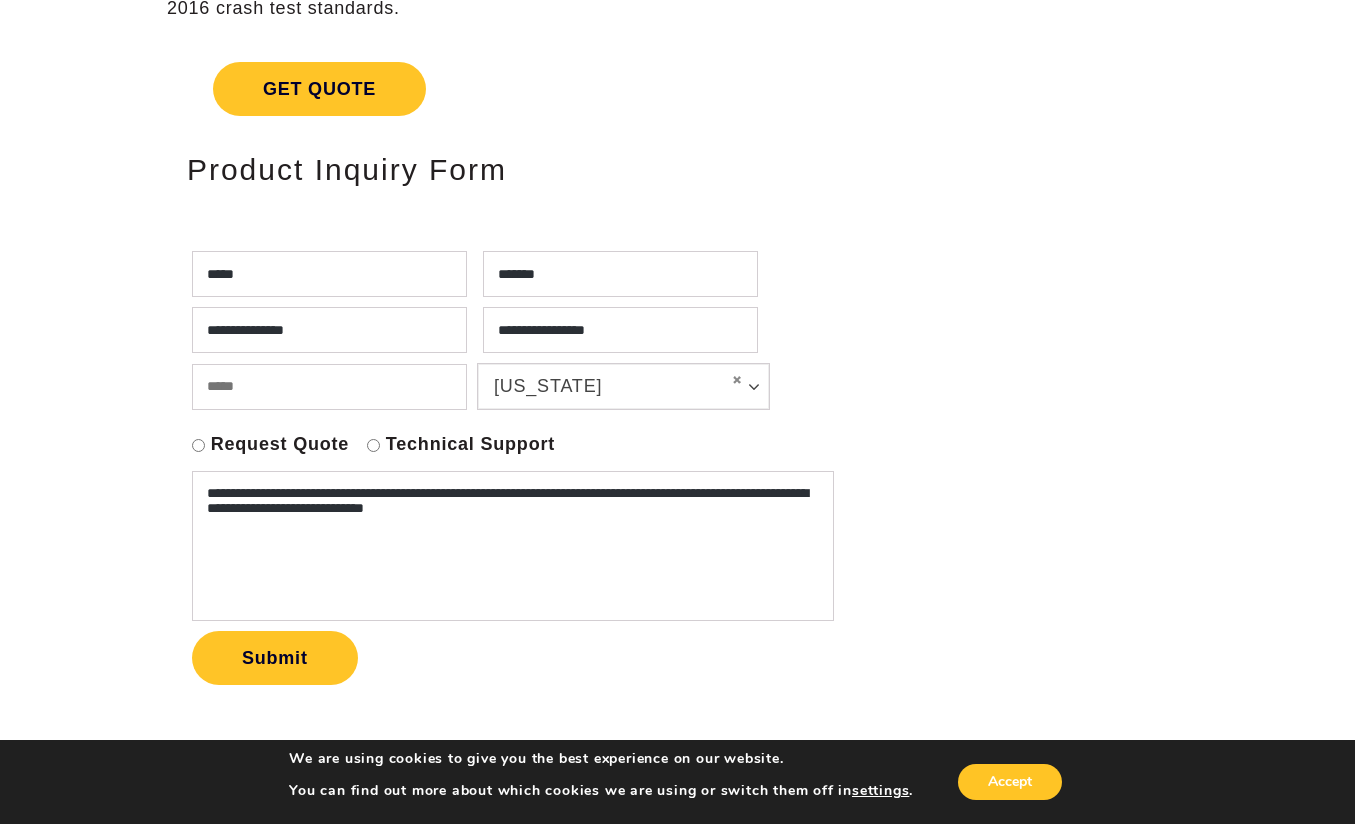 click on "**********" at bounding box center (513, 546) 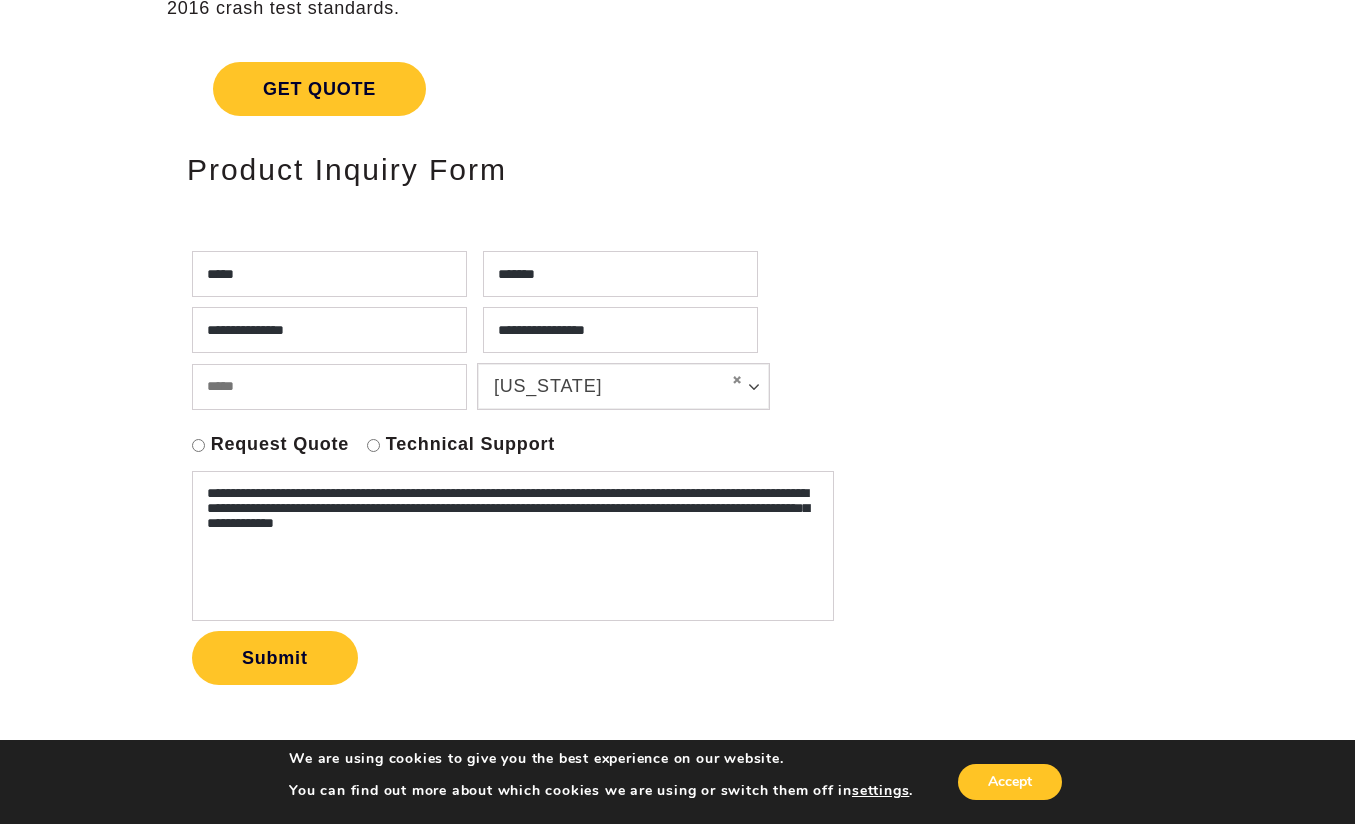 drag, startPoint x: 467, startPoint y: 537, endPoint x: 442, endPoint y: 537, distance: 25 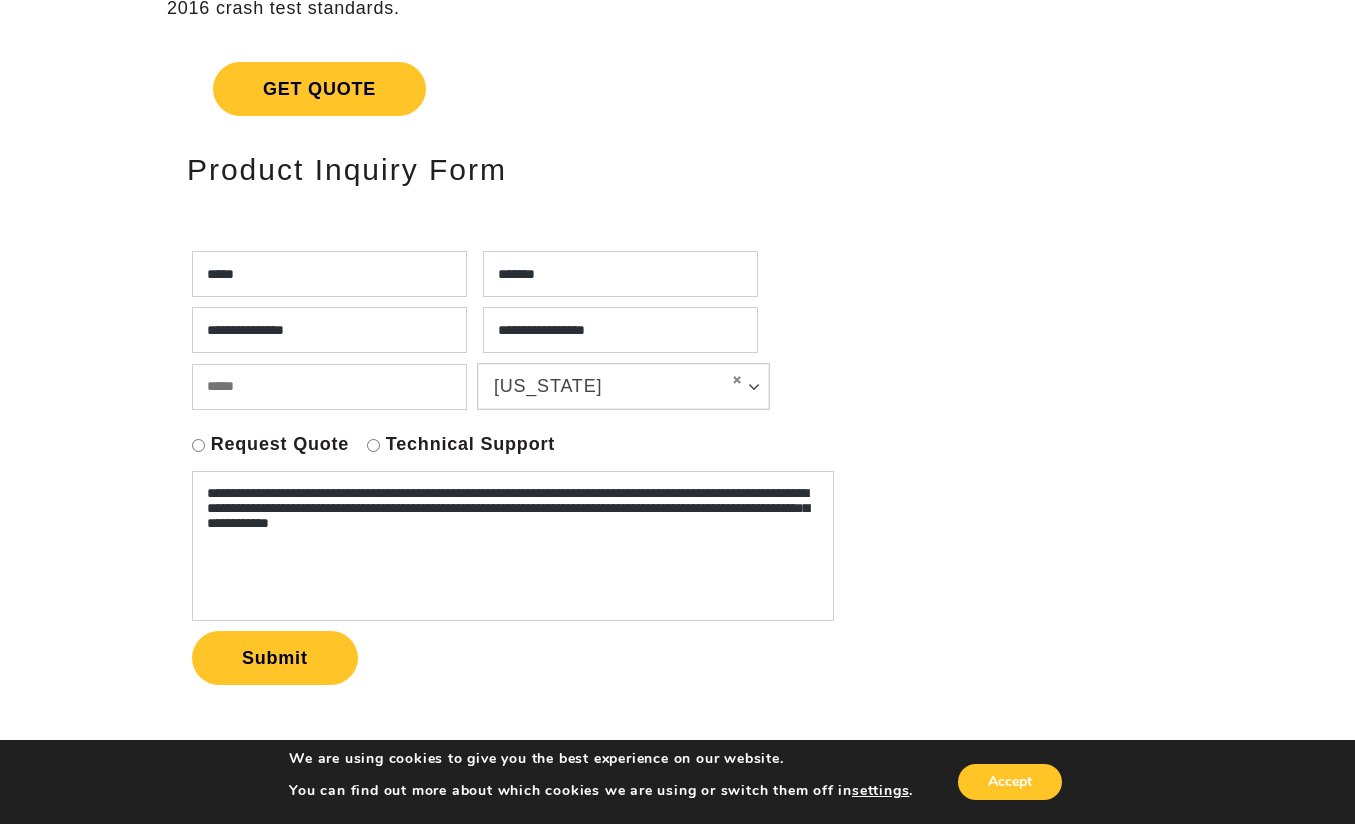 click on "**********" at bounding box center [513, 546] 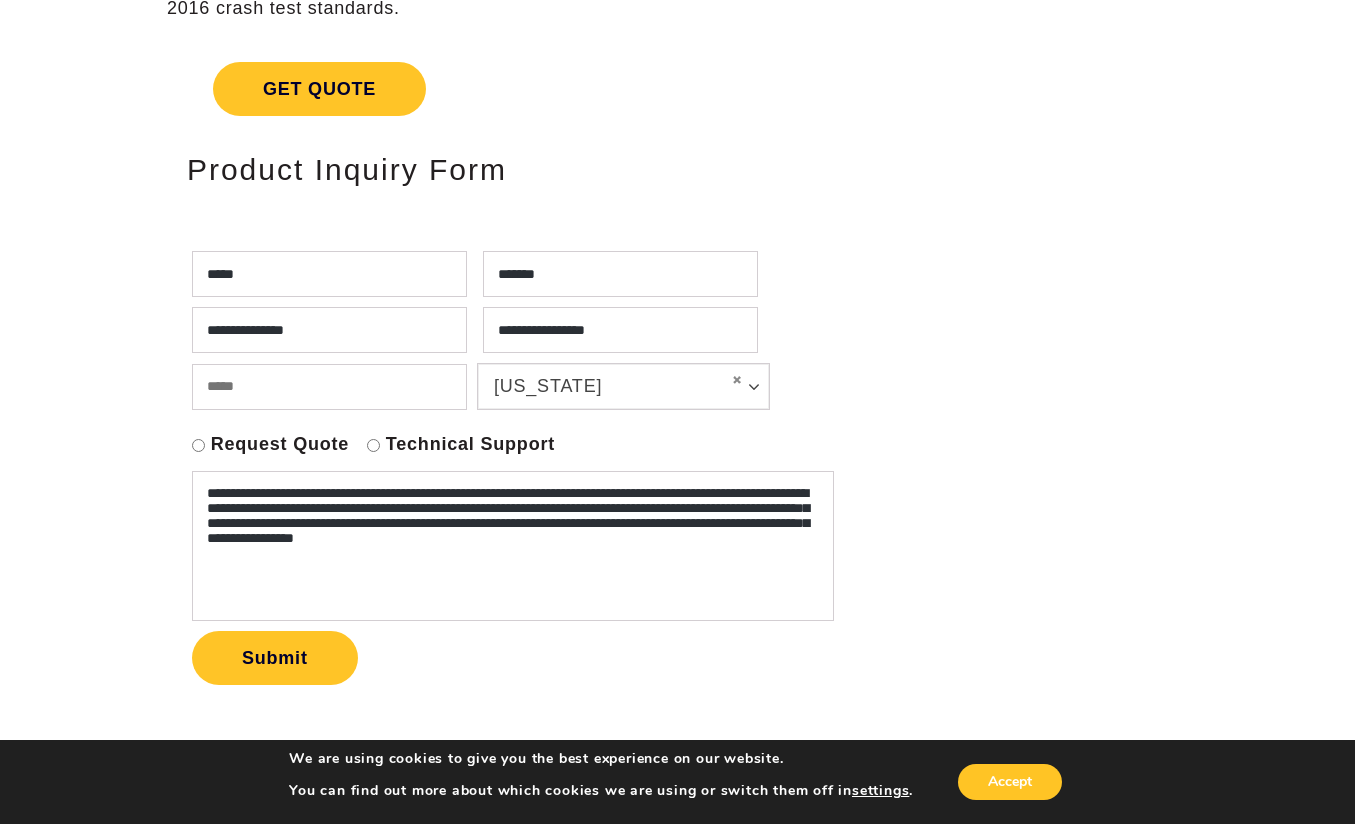 type on "**********" 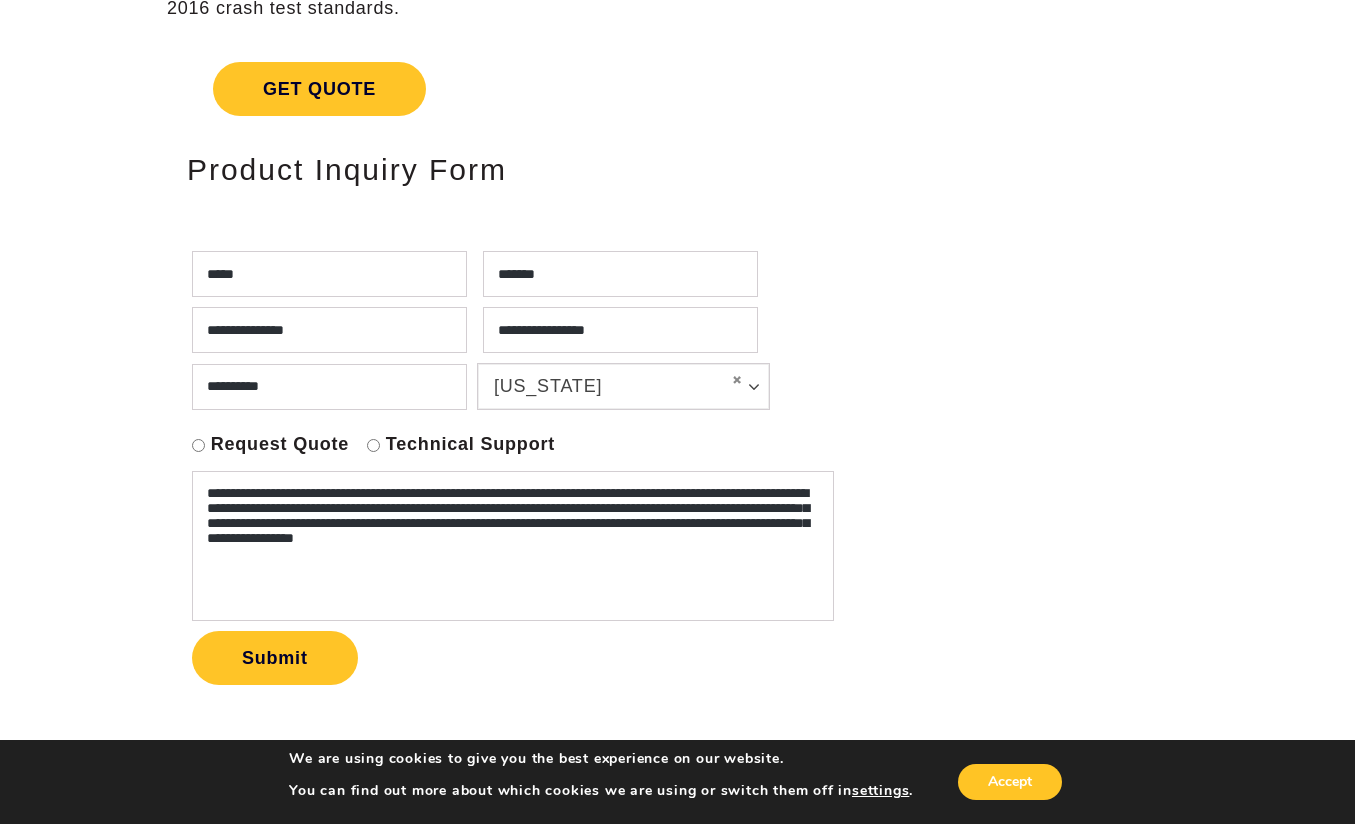 type on "**********" 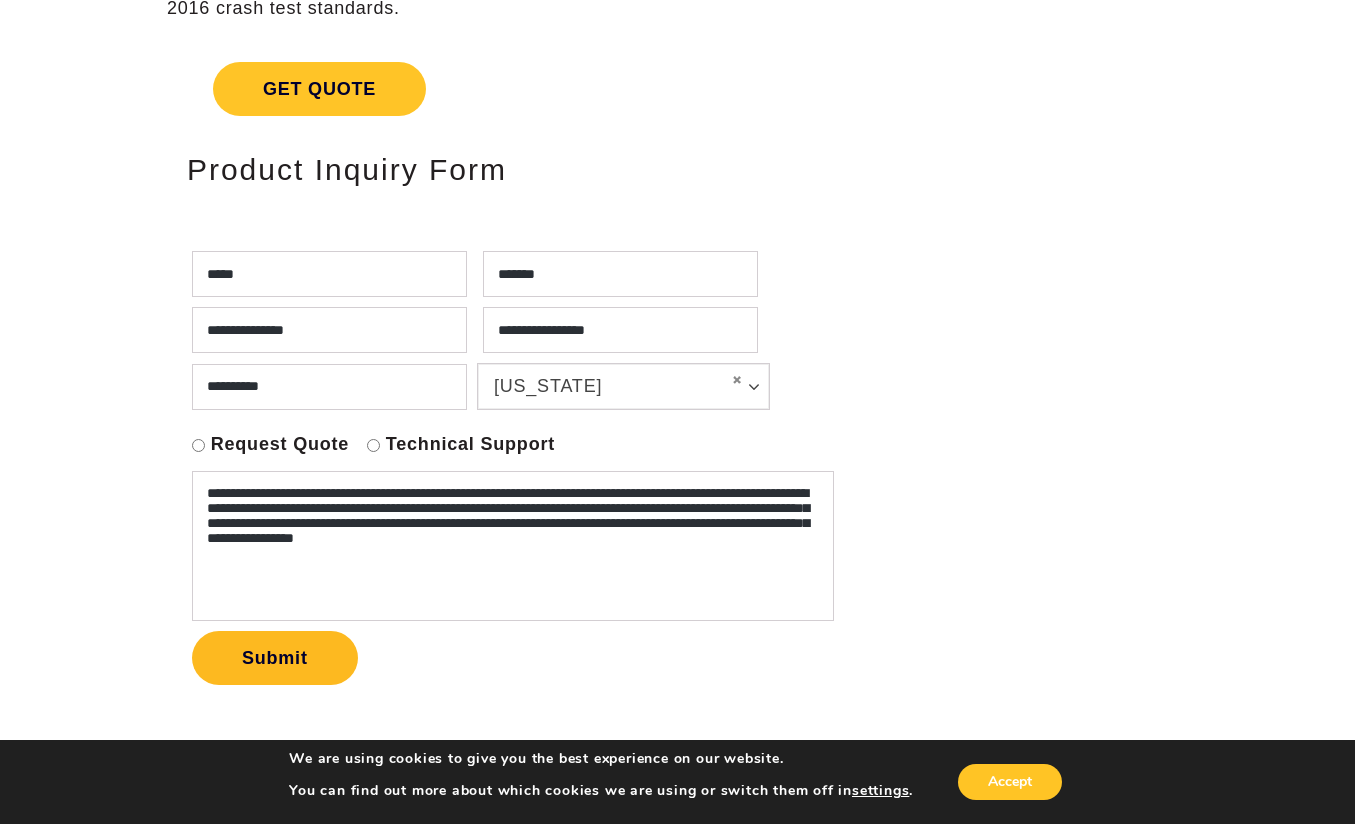 click on "Submit" at bounding box center (275, 658) 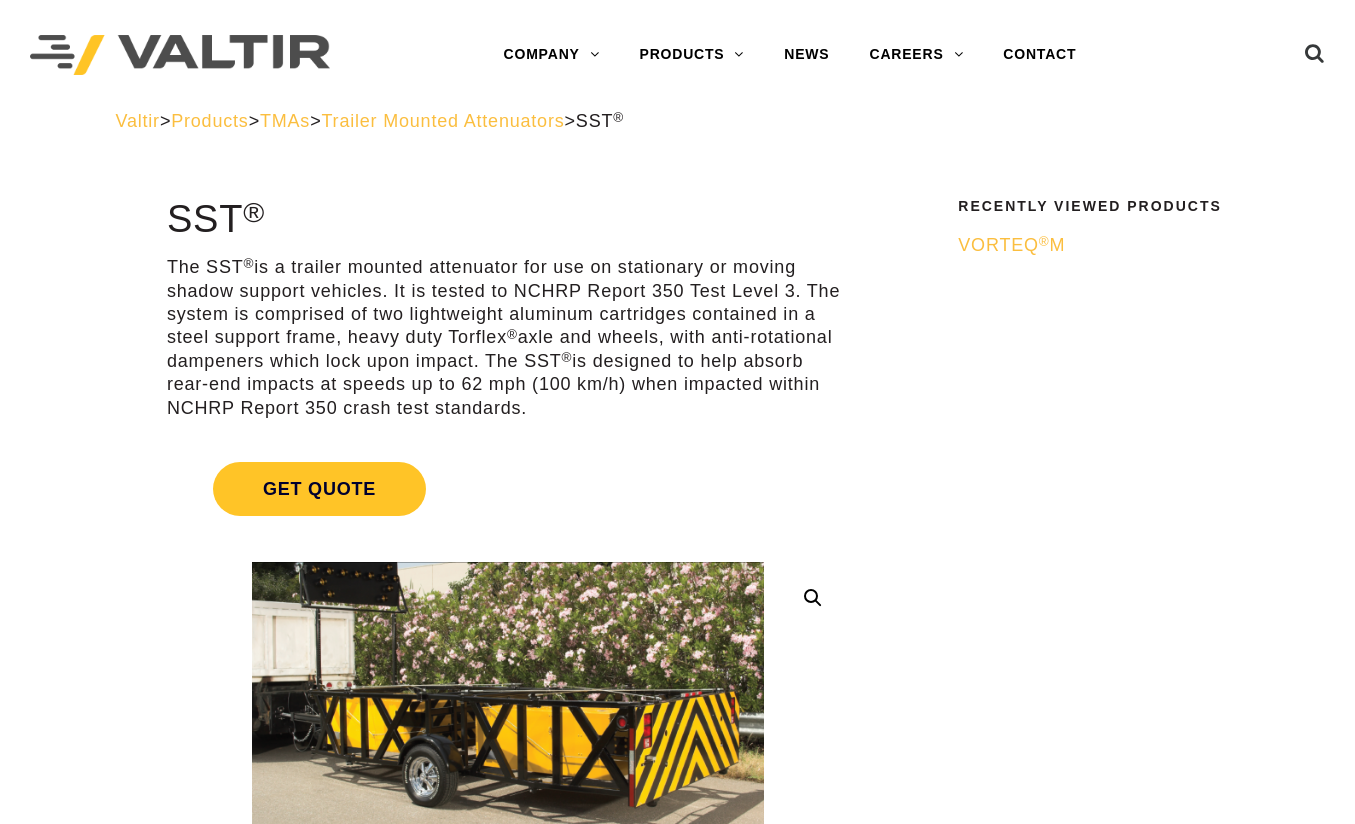 scroll, scrollTop: 0, scrollLeft: 0, axis: both 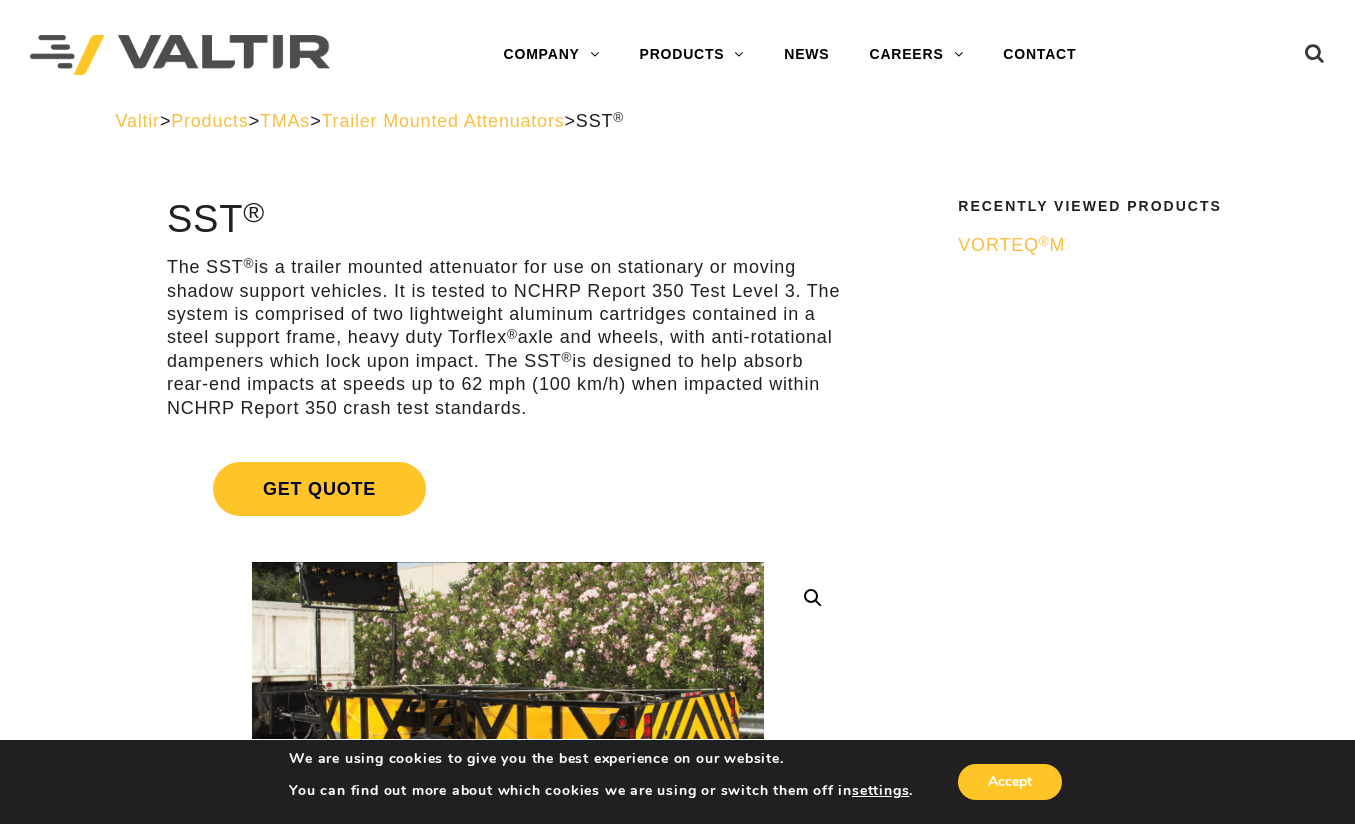 click on "Trailer Mounted Attenuators" at bounding box center (442, 121) 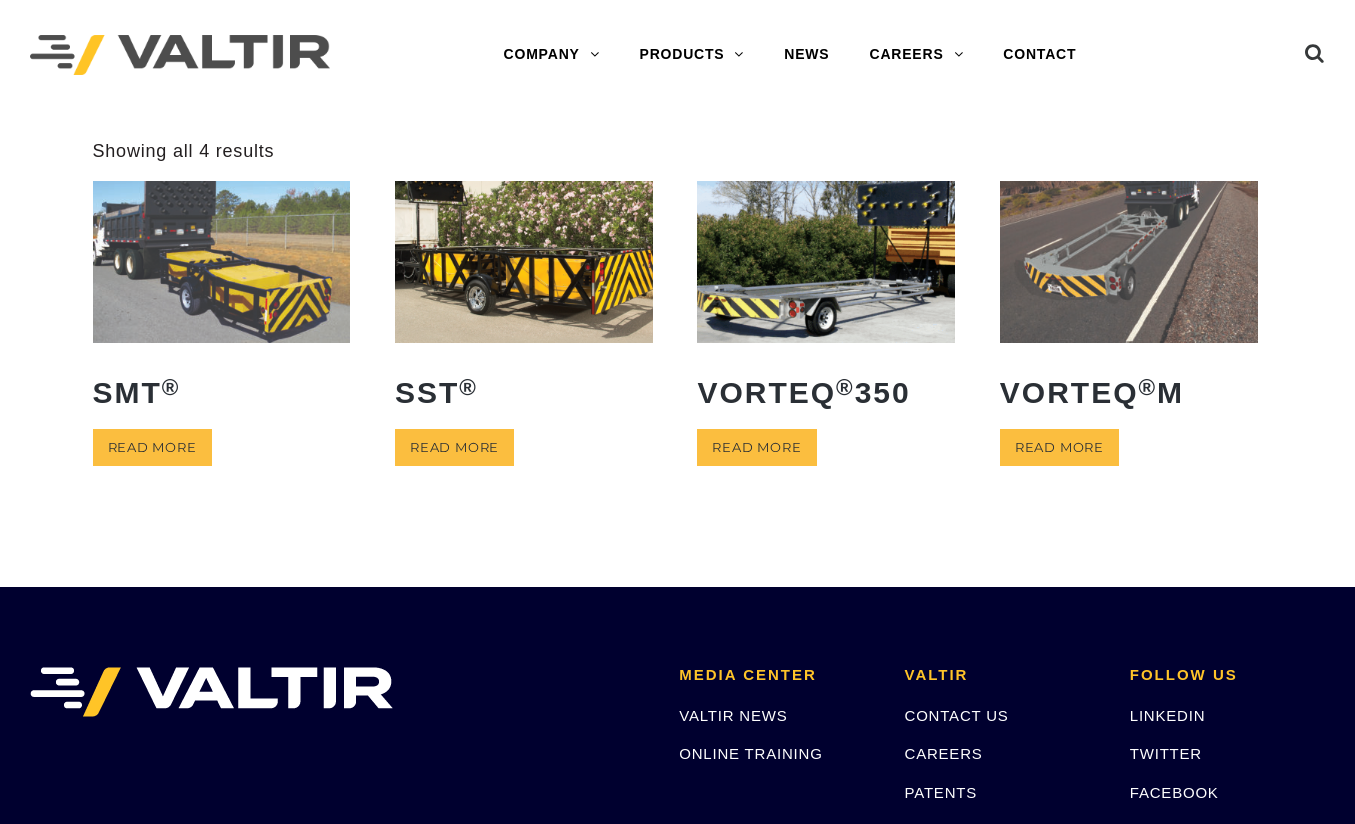 scroll, scrollTop: 0, scrollLeft: 0, axis: both 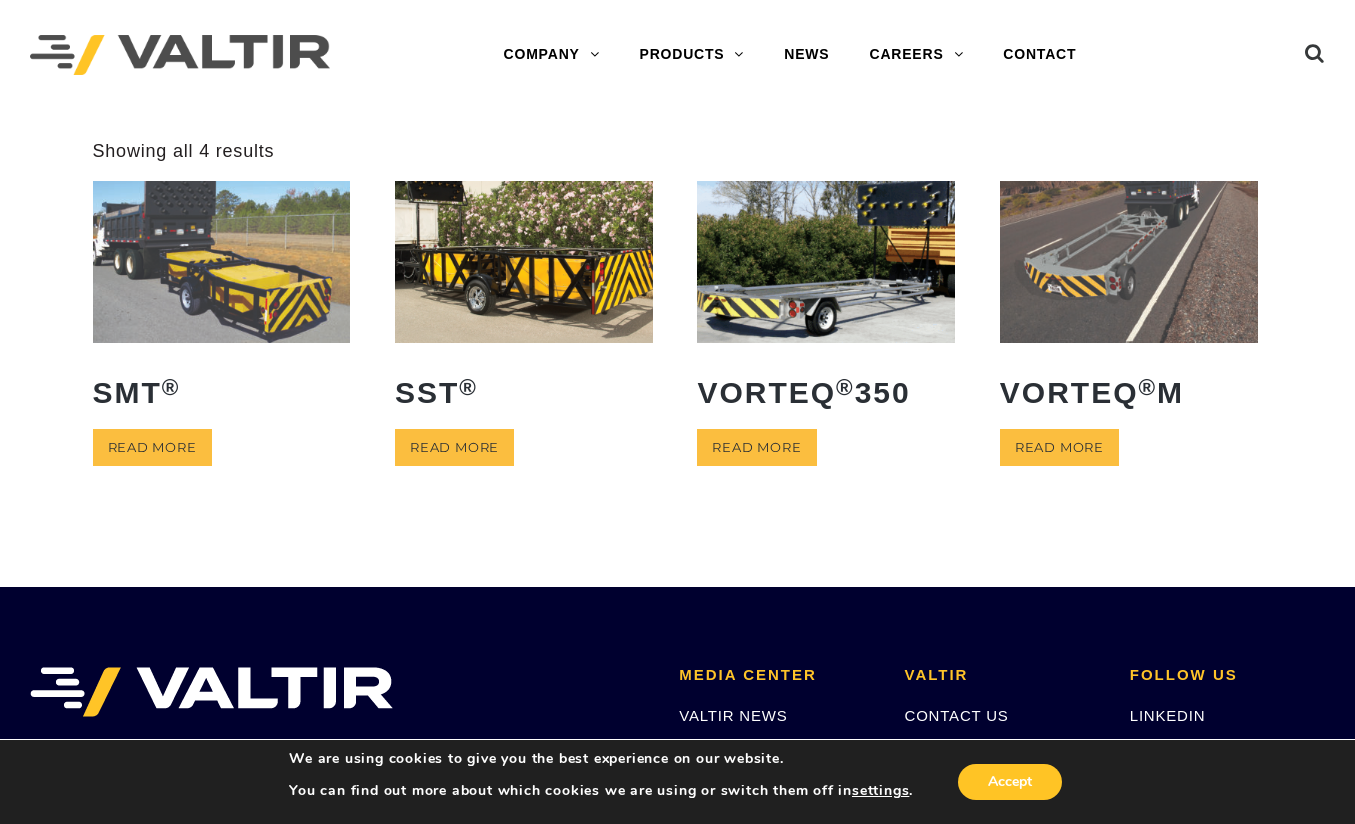 click at bounding box center [826, 261] 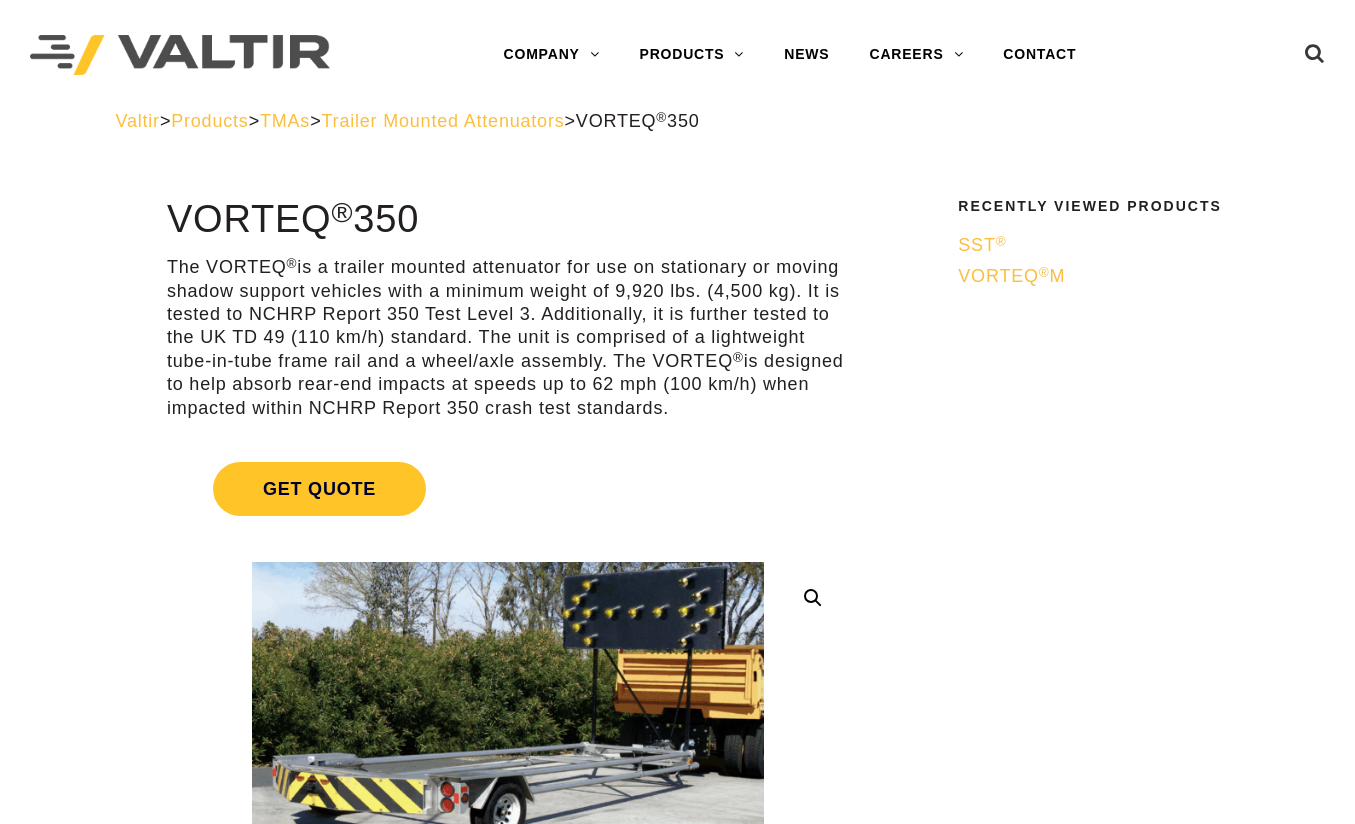 scroll, scrollTop: 0, scrollLeft: 0, axis: both 